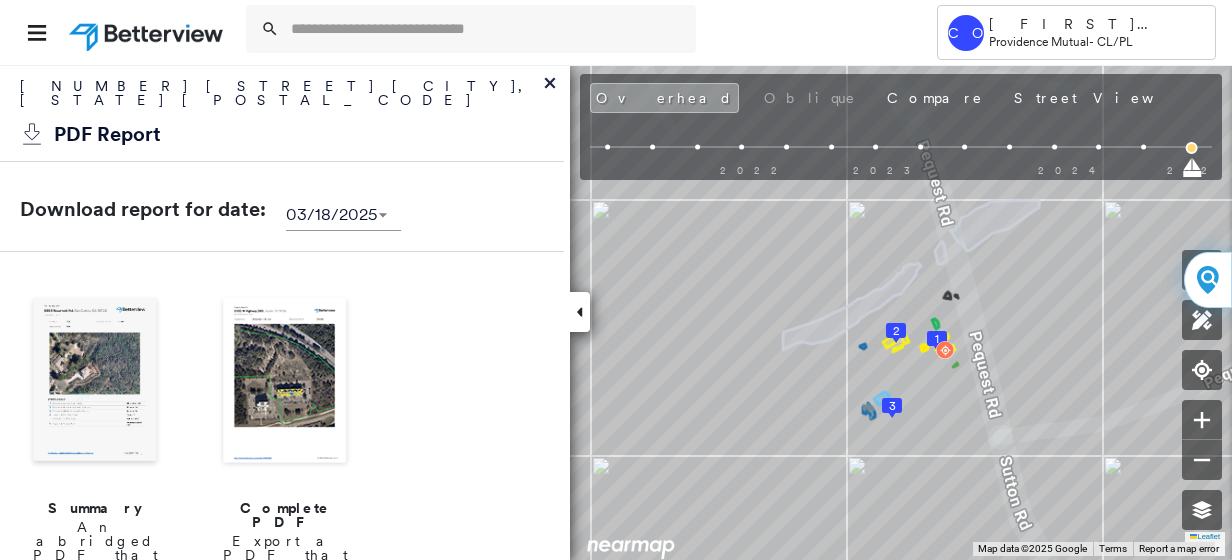 scroll, scrollTop: 0, scrollLeft: 0, axis: both 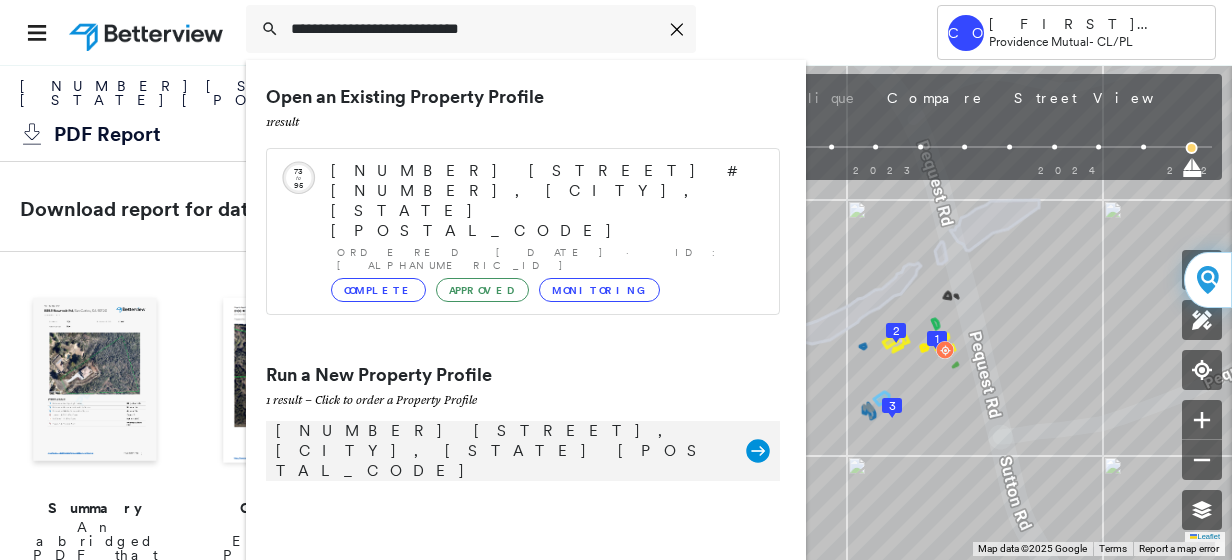 type on "**********" 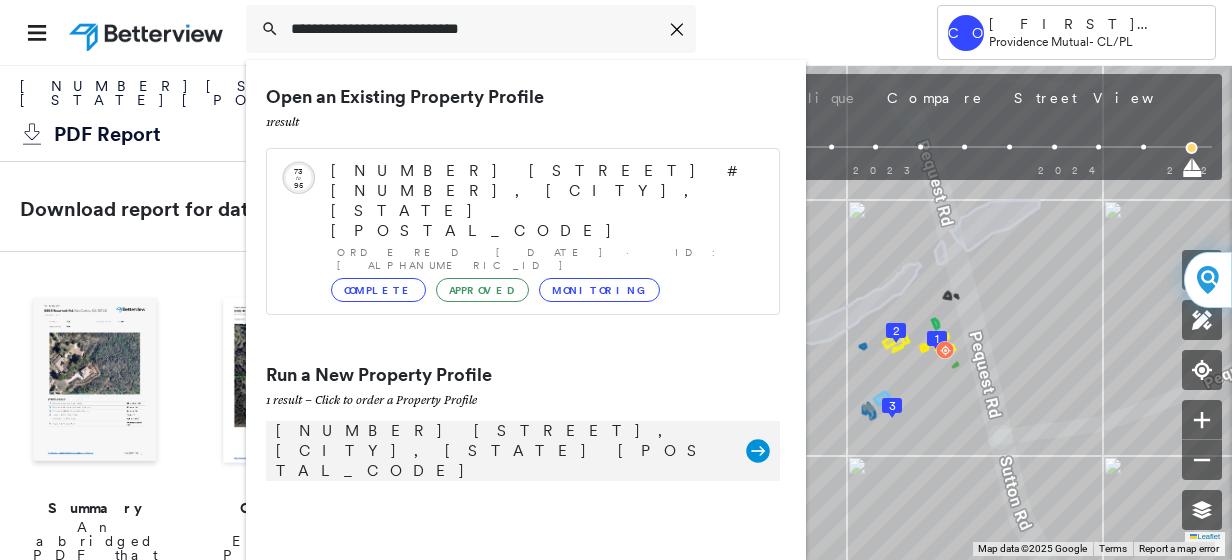 click on "[NUMBER] [STREET], [CITY], [STATE] [POSTAL_CODE]" at bounding box center [501, 451] 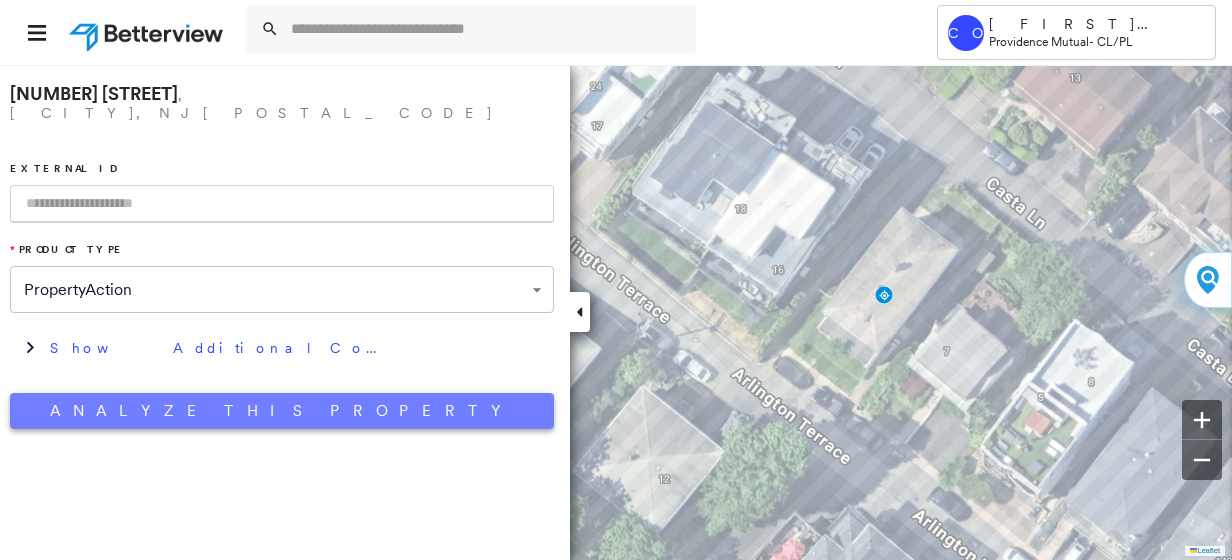 click on "Analyze This Property" at bounding box center (282, 411) 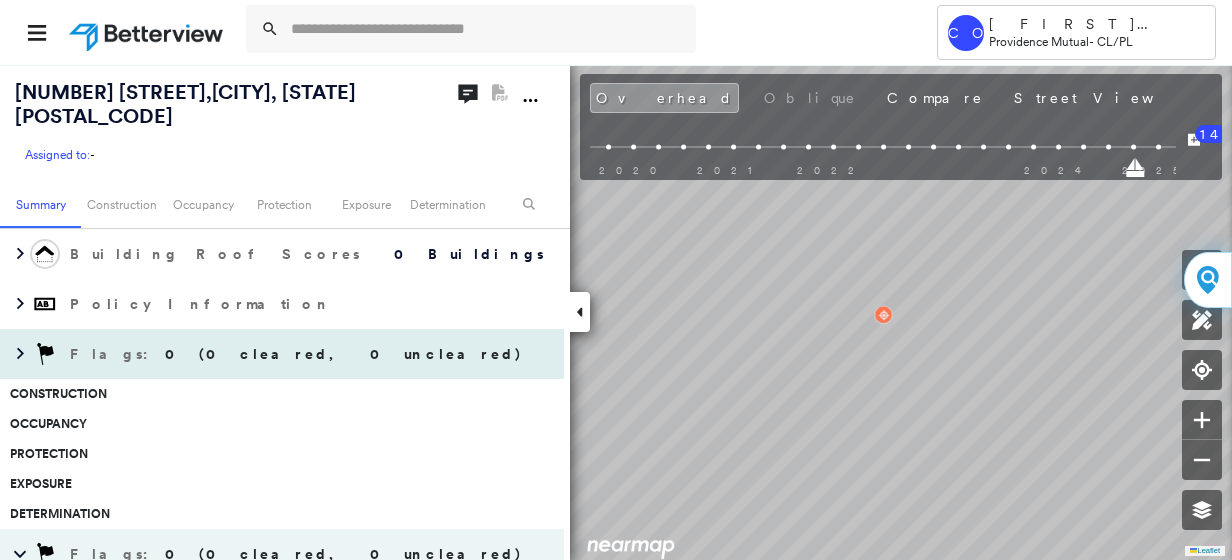 scroll, scrollTop: 0, scrollLeft: 0, axis: both 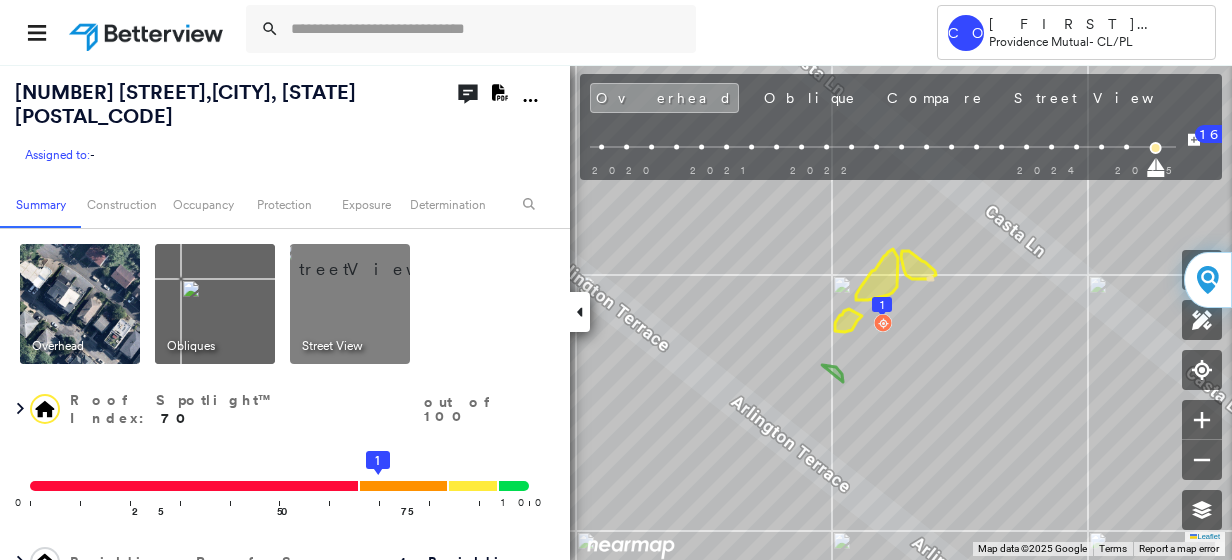 click on "Download PDF Report" 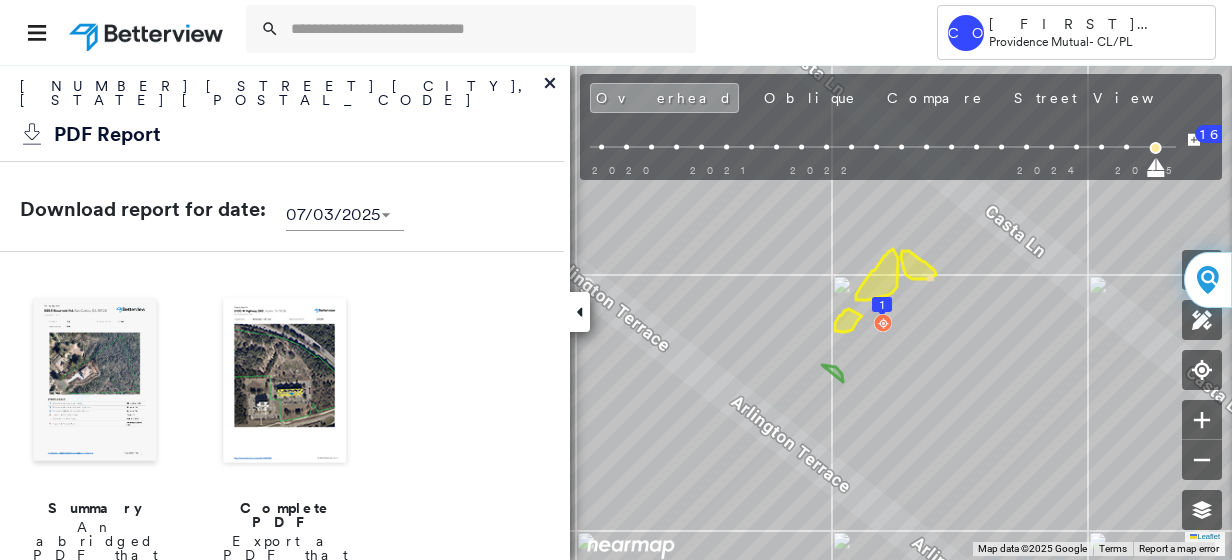 click on "Complete PDF" at bounding box center (285, 515) 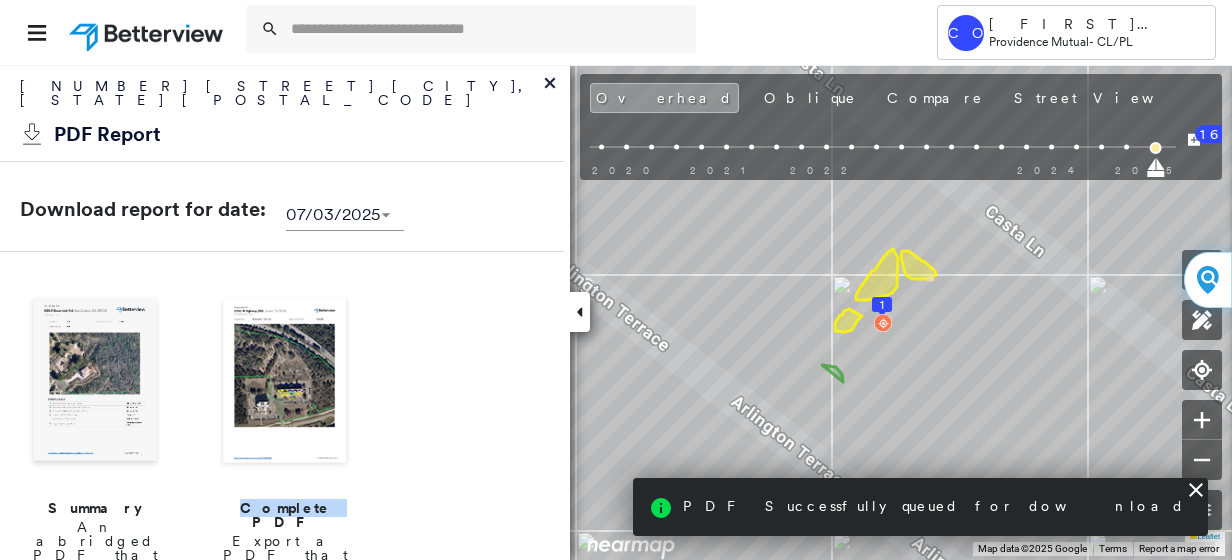 click on "Complete PDF" at bounding box center (285, 515) 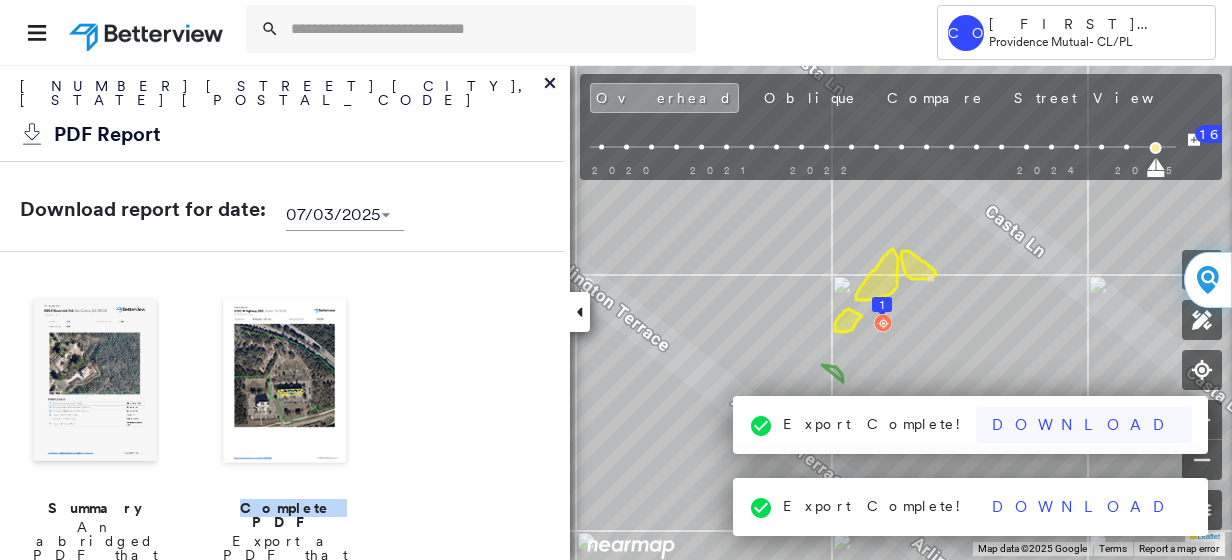 click on "Download" at bounding box center [1084, 425] 